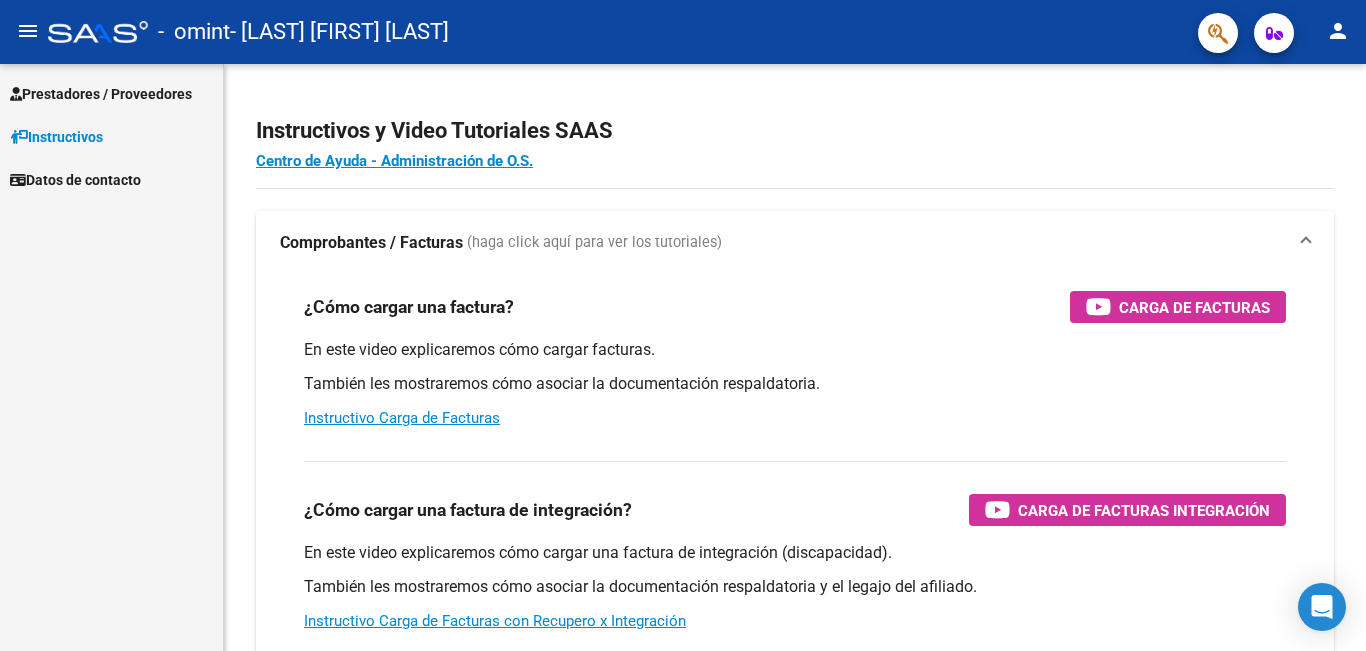 scroll, scrollTop: 0, scrollLeft: 0, axis: both 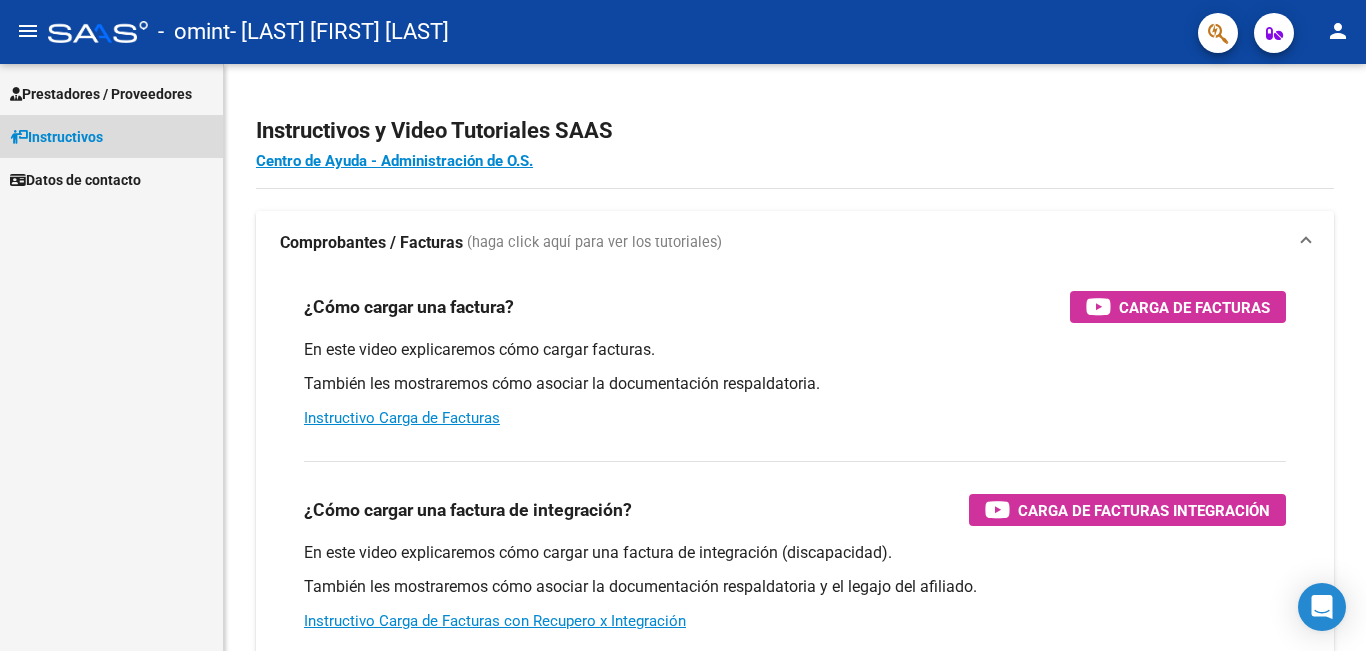 click on "Instructivos" at bounding box center (56, 137) 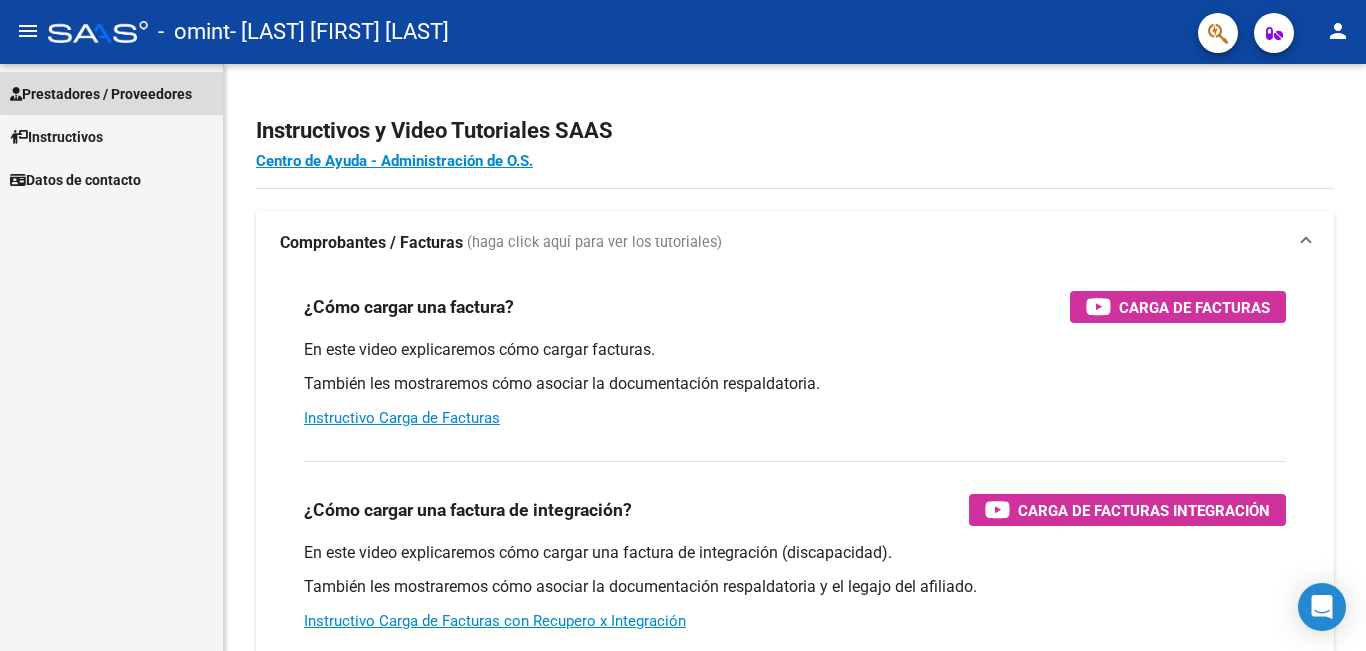 click on "Prestadores / Proveedores" at bounding box center [101, 94] 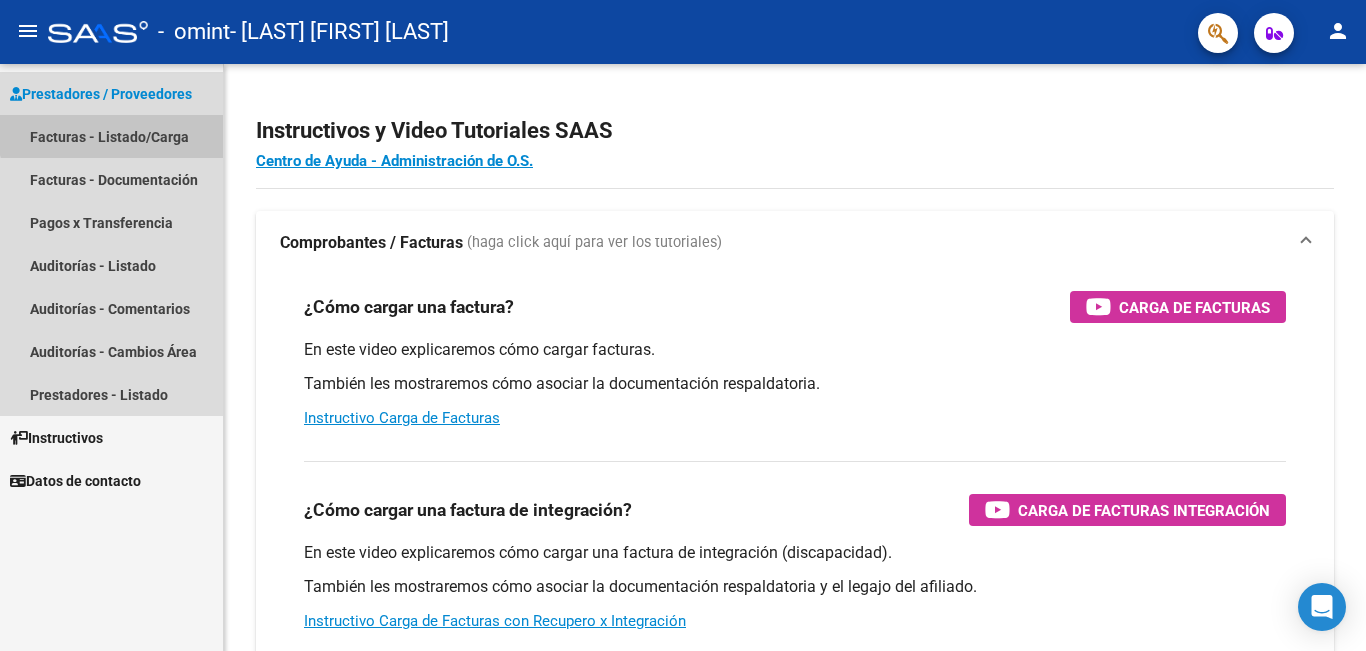 click on "Facturas - Listado/Carga" at bounding box center (111, 136) 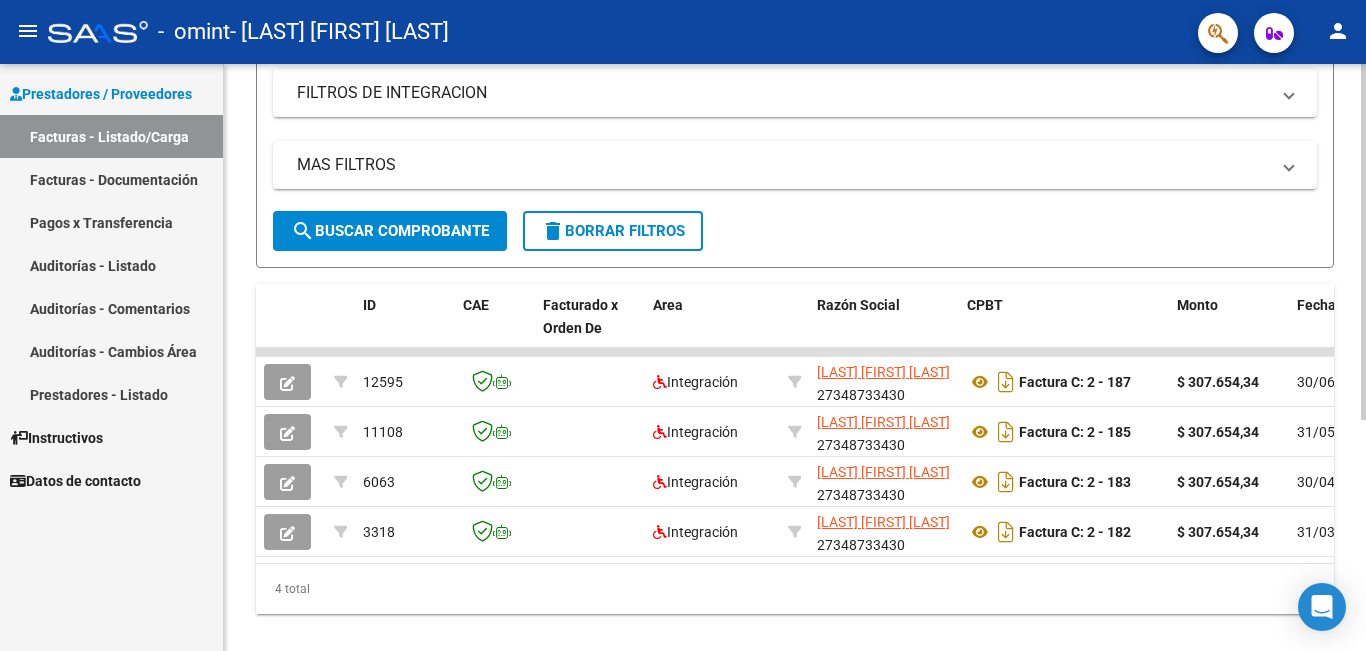scroll, scrollTop: 381, scrollLeft: 0, axis: vertical 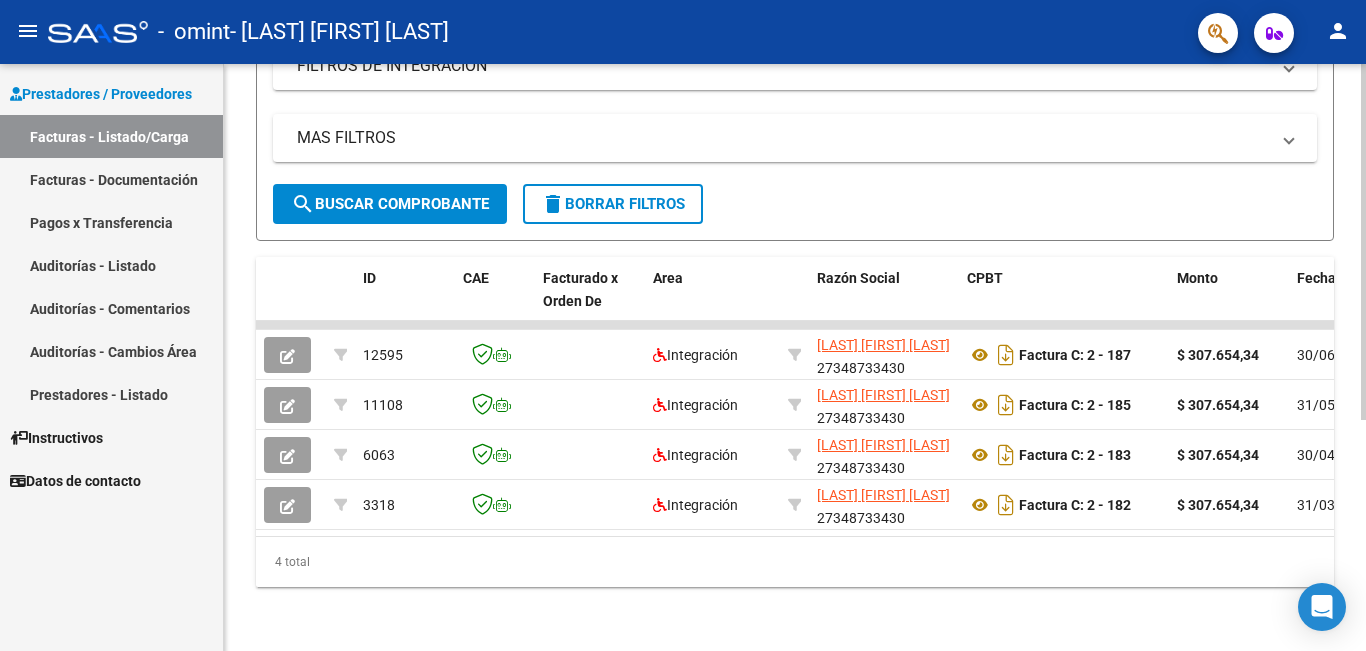 click on "Video tutorial   PRESTADORES -> Listado de CPBTs Emitidos por Prestadores / Proveedores (alt+q)   Cargar Comprobante
cloud_download  CSV  cloud_download  EXCEL  cloud_download  Estandar   Descarga Masiva
Filtros Id Area Area Todos Confirmado   Mostrar totalizadores   FILTROS DEL COMPROBANTE  Comprobante Tipo Comprobante Tipo Start date – End date Fec. Comprobante Desde / Hasta Días Emisión Desde(cant. días) Días Emisión Hasta(cant. días) CUIT / Razón Social Pto. Venta Nro. Comprobante Código SSS CAE Válido CAE Válido Todos Cargado Módulo Hosp. Todos Tiene facturacion Apócrifa Hospital Refes  FILTROS DE INTEGRACION  Período De Prestación Campos del Archivo de Rendición Devuelto x SSS (dr_envio) Todos Rendido x SSS (dr_envio) Tipo de Registro Tipo de Registro Período Presentación Período Presentación Campos del Legajo Asociado (preaprobación) Afiliado Legajo (cuil/nombre) Todos Solo facturas preaprobadas  MAS FILTROS  Todos Con Doc. Respaldatoria Todos Con Trazabilidad Todos – –" 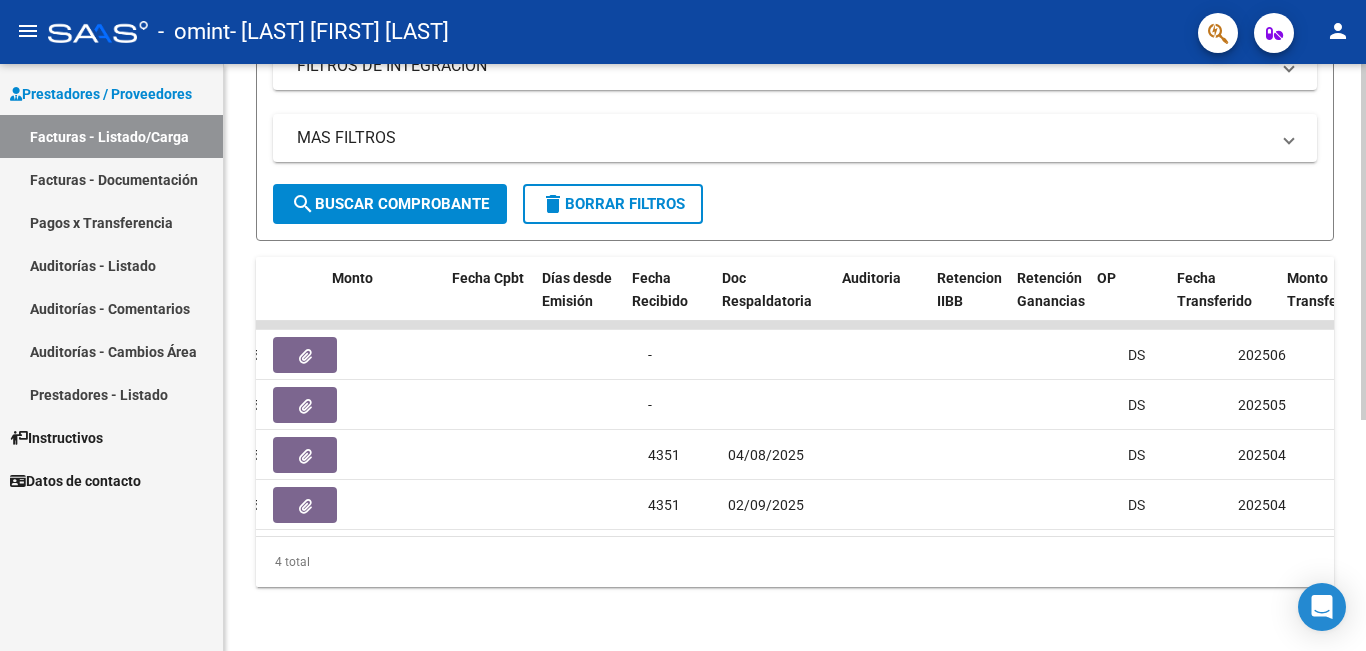 scroll, scrollTop: 0, scrollLeft: 679, axis: horizontal 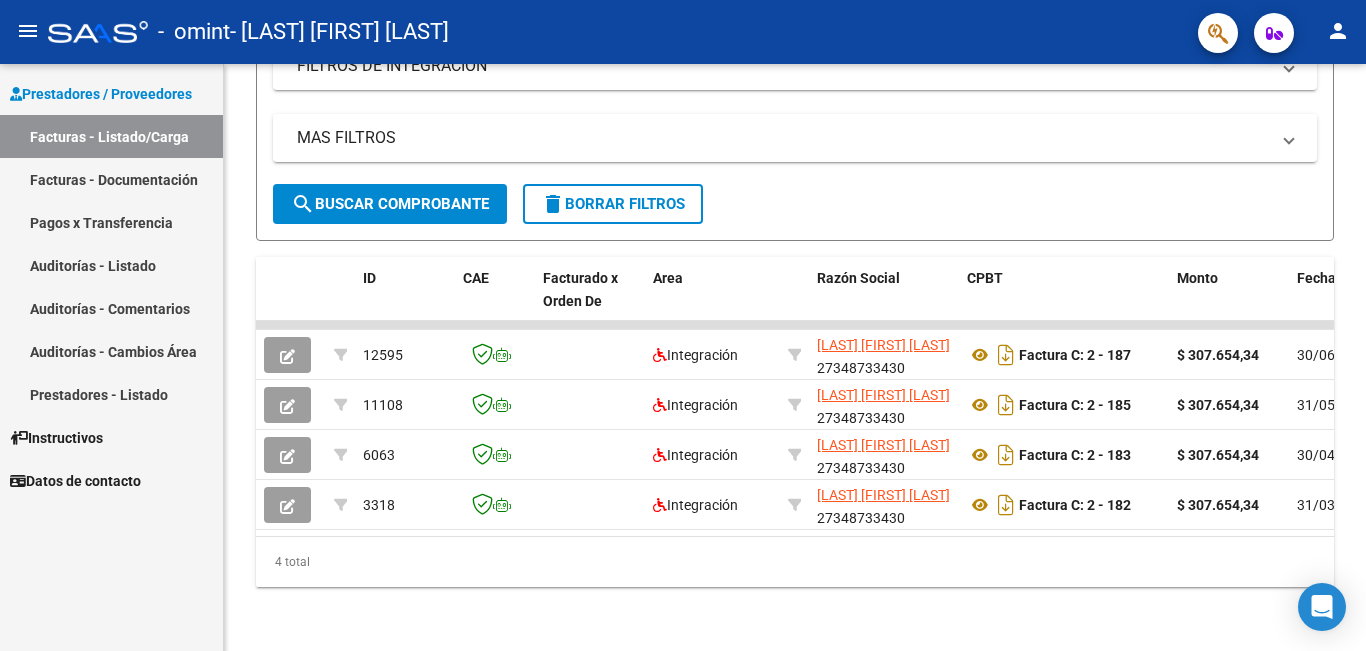 click on "Facturas - Listado/Carga" at bounding box center (111, 136) 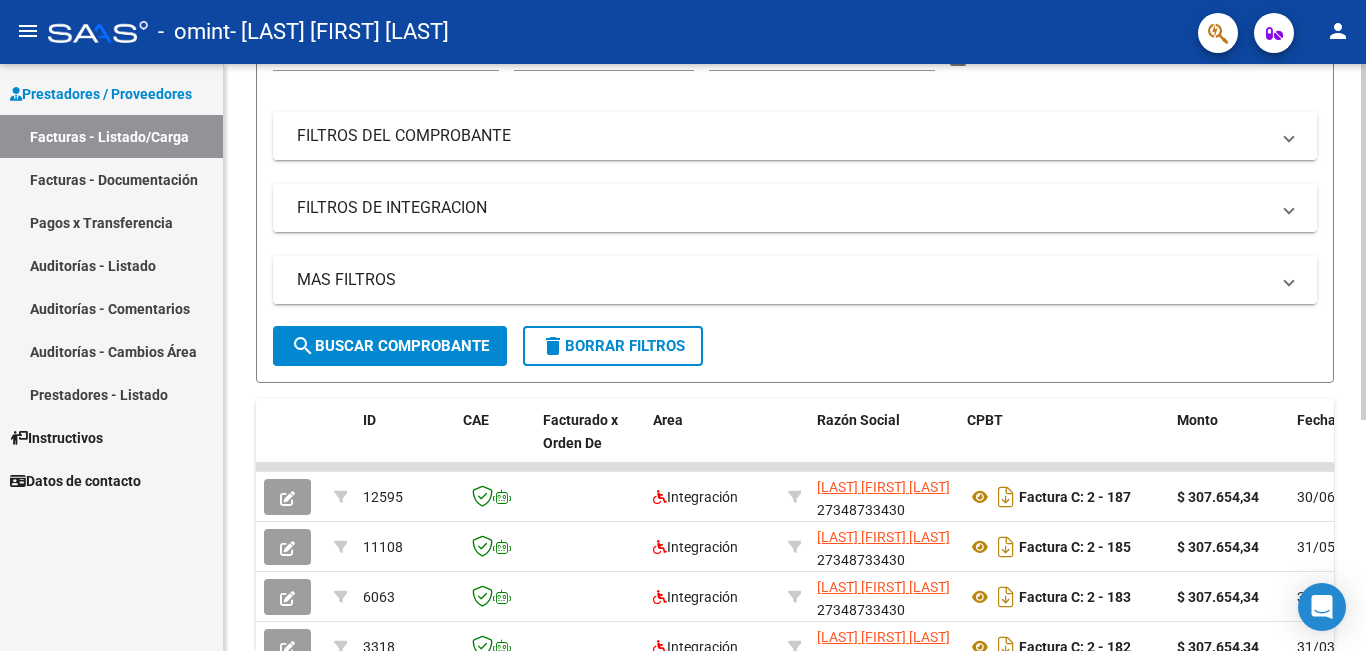 scroll, scrollTop: 20, scrollLeft: 0, axis: vertical 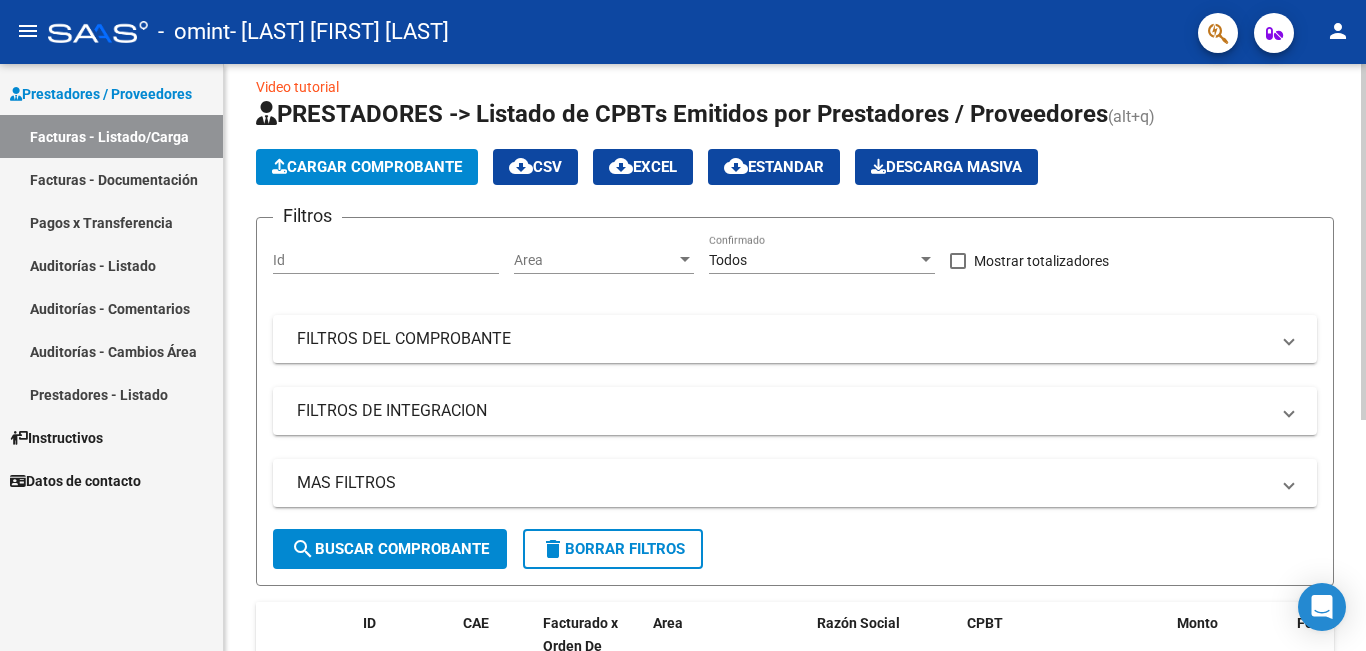click 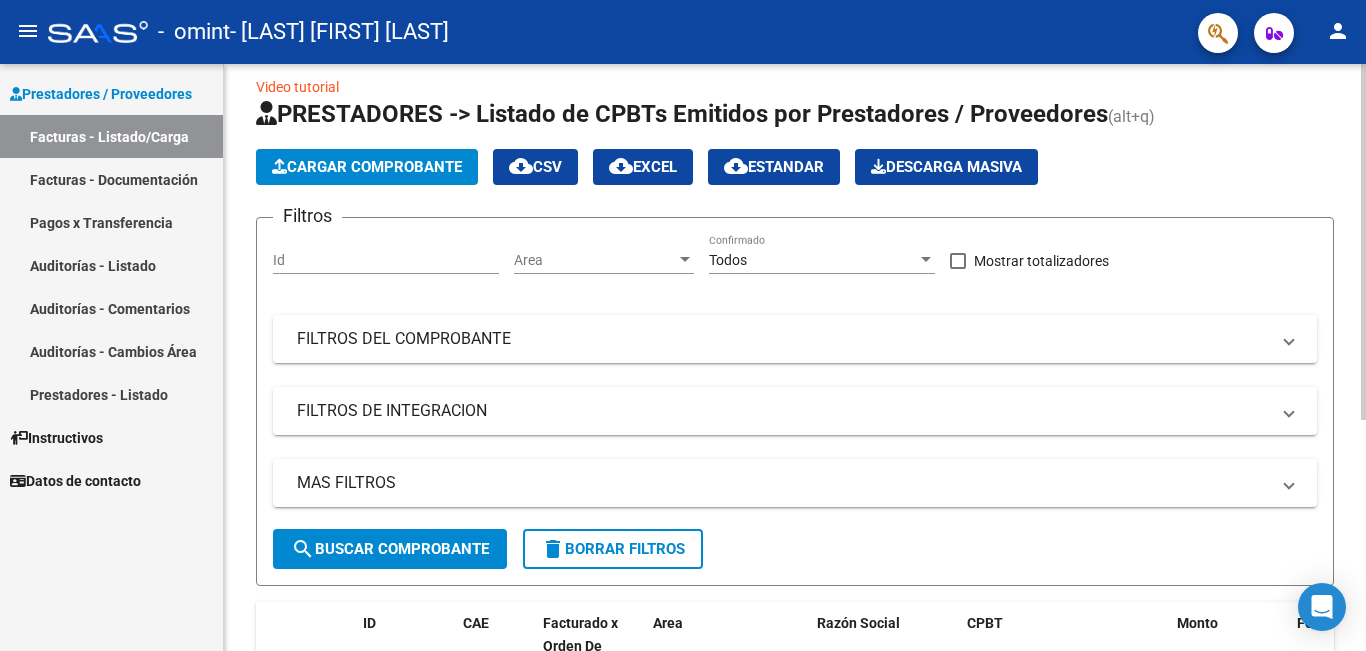 click on "Cargar Comprobante" 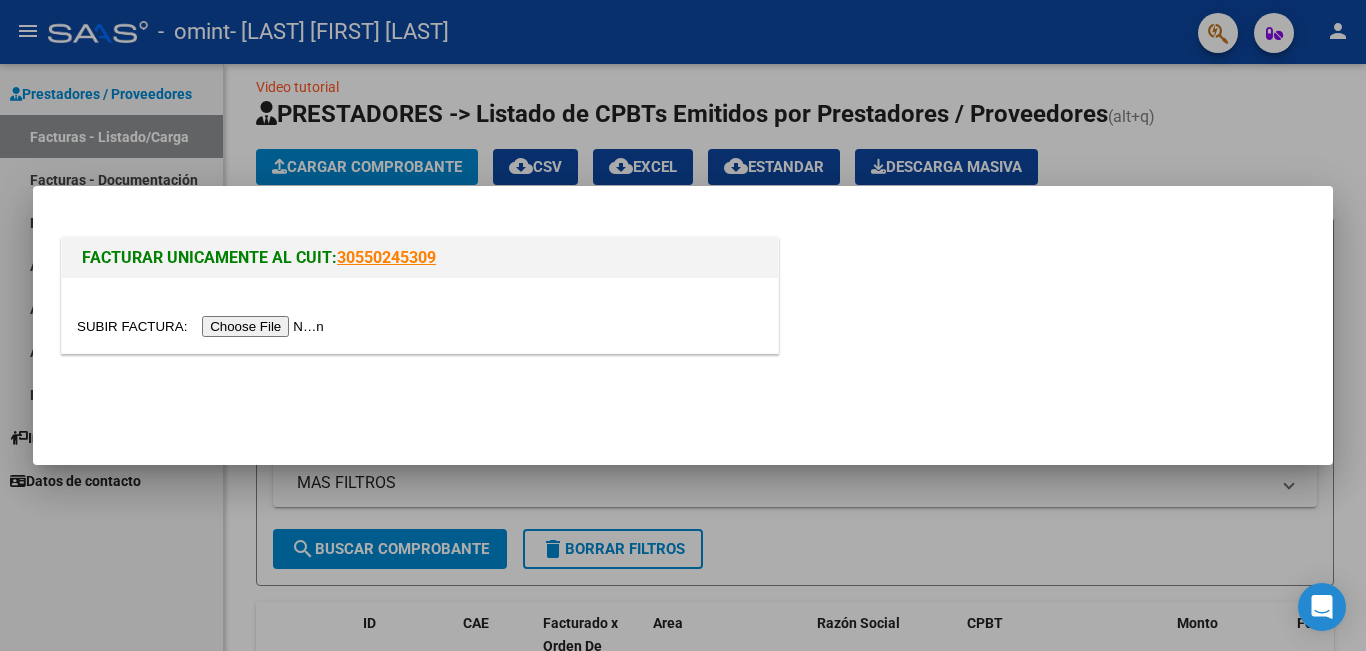 click at bounding box center [203, 326] 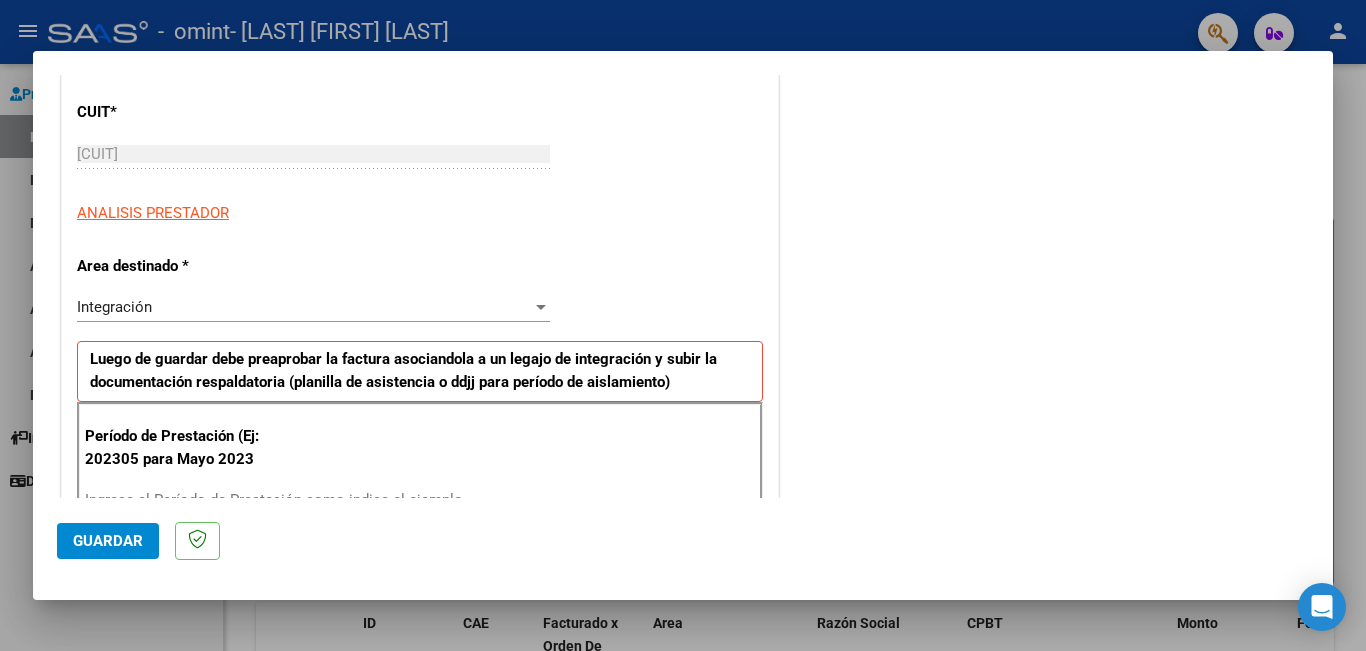 scroll, scrollTop: 276, scrollLeft: 0, axis: vertical 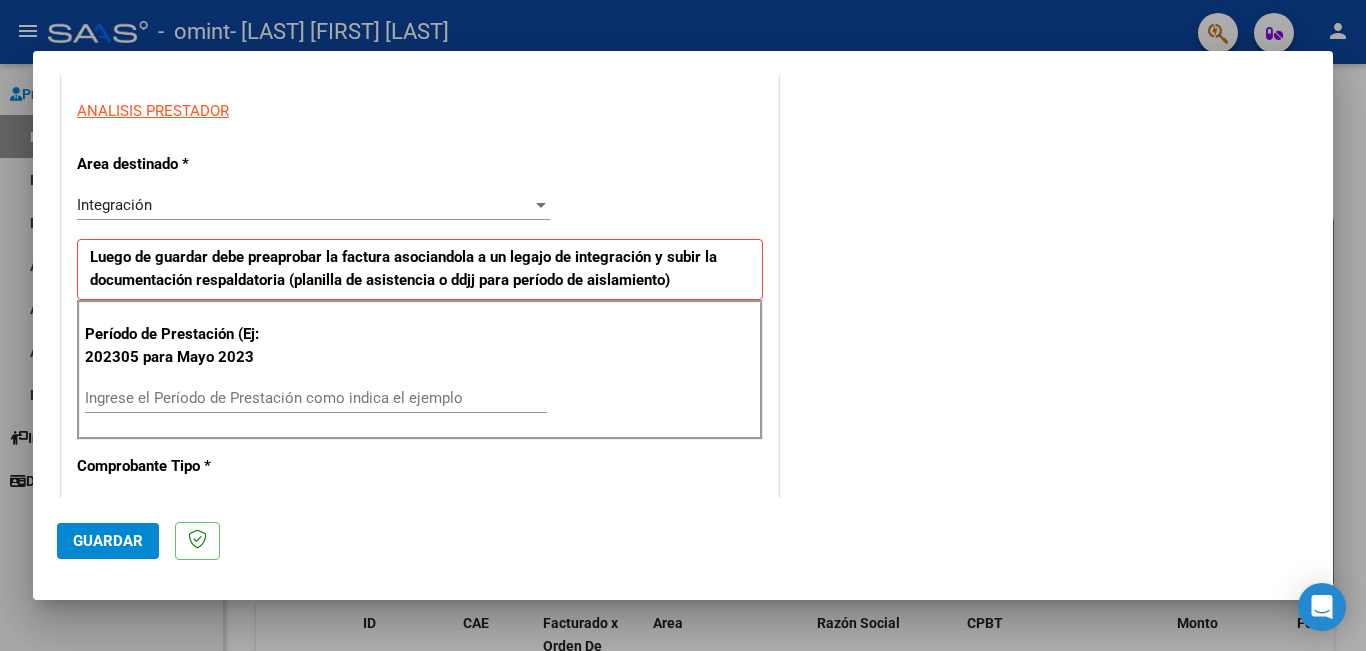 click on "Ingrese el Período de Prestación como indica el ejemplo" at bounding box center [316, 398] 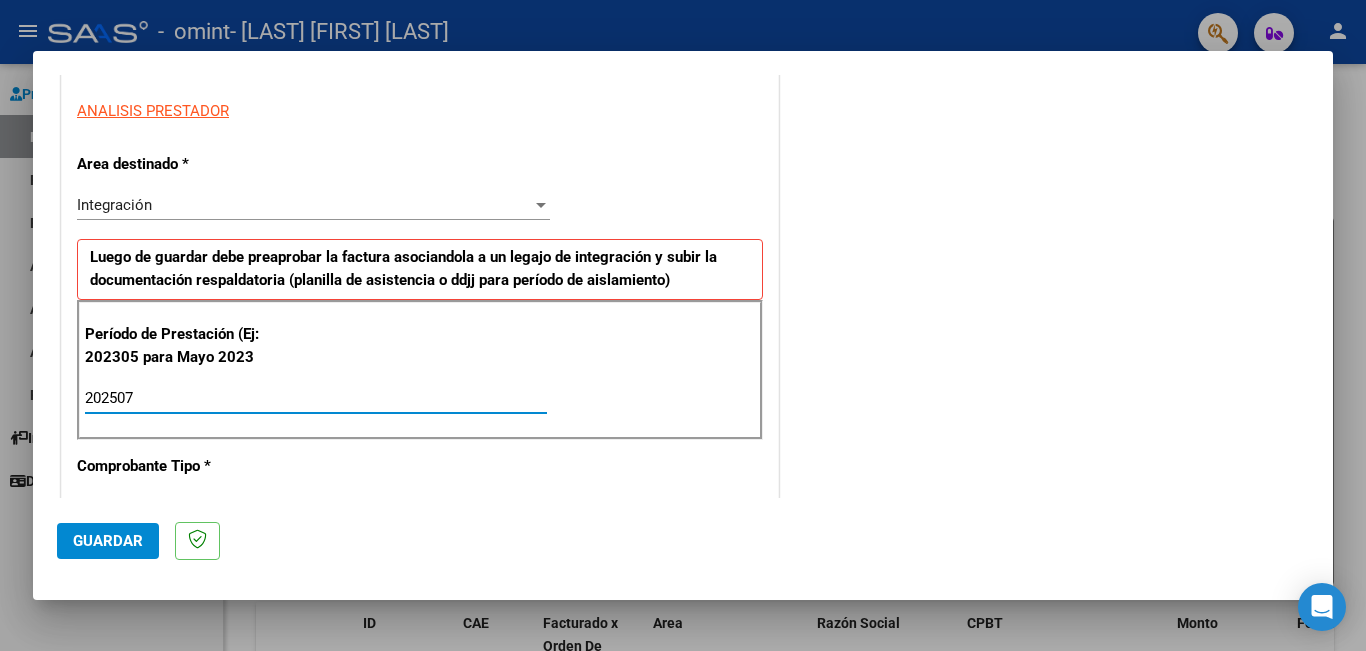 type on "202507" 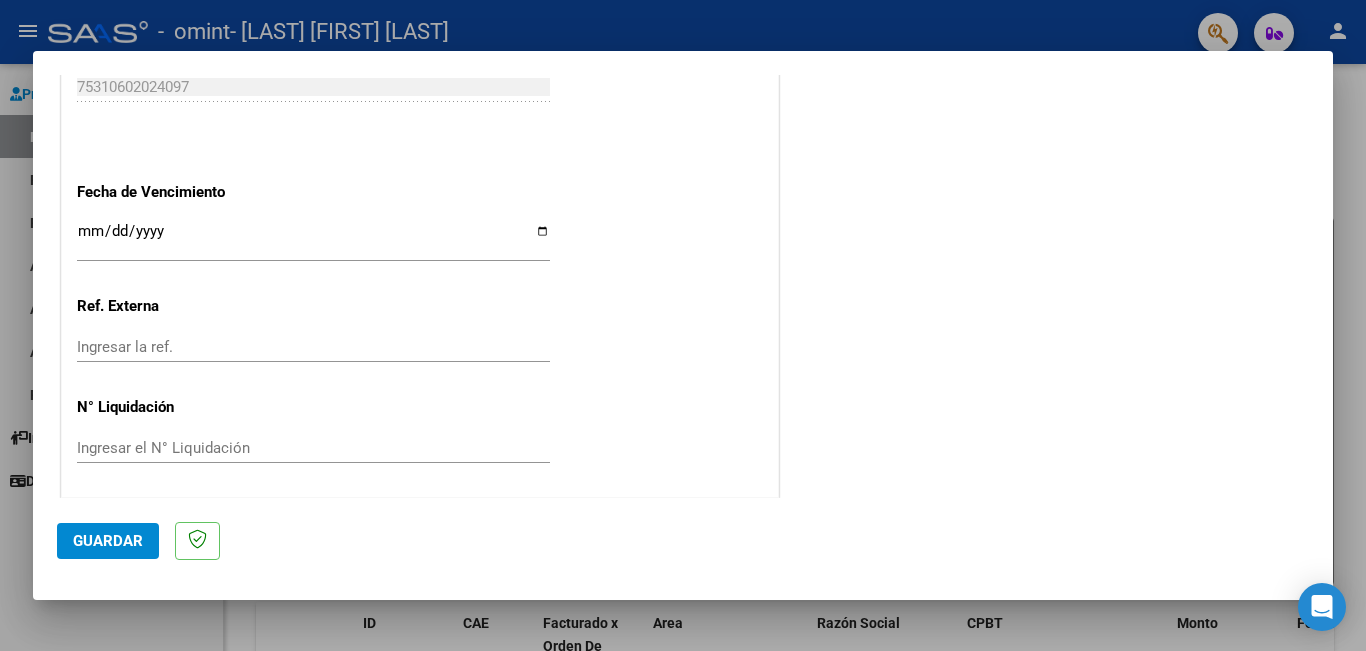 scroll, scrollTop: 1299, scrollLeft: 0, axis: vertical 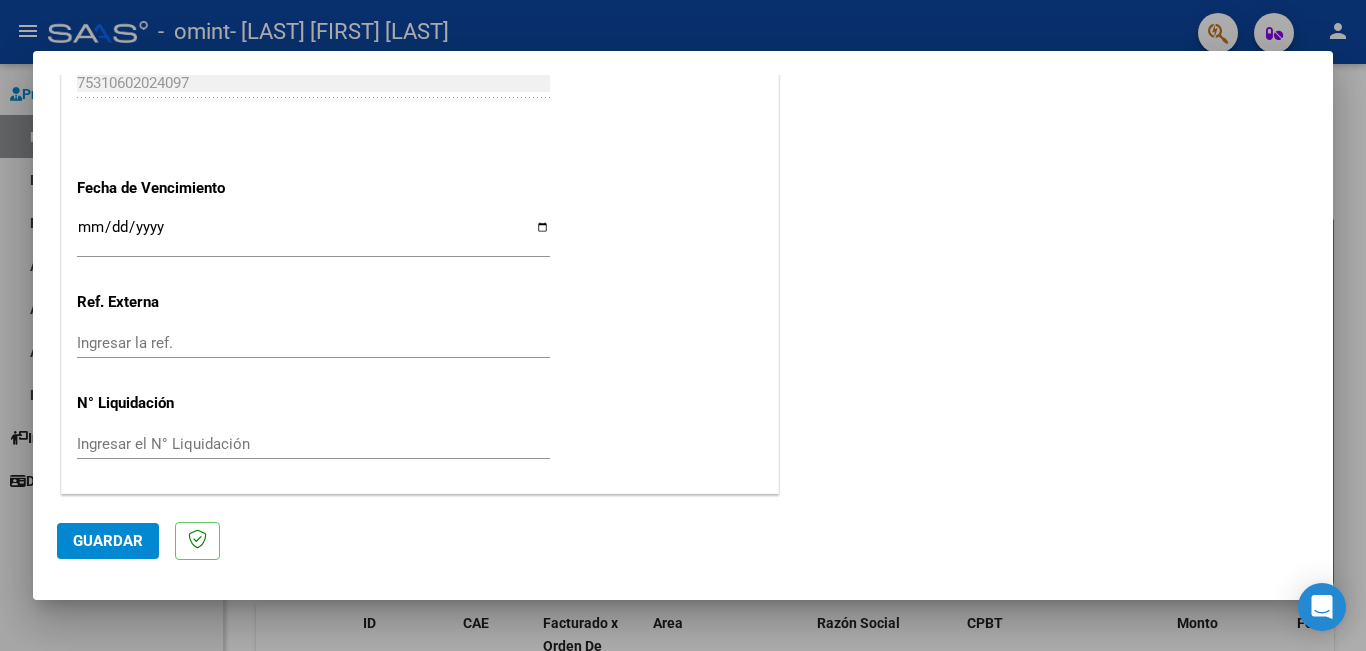 click on "CUIT  *   [CUIT] Ingresar CUIT  ANALISIS PRESTADOR  Area destinado * Integración Seleccionar Area Luego de guardar debe preaprobar la factura asociandola a un legajo de integración y subir la documentación respaldatoria (planilla de asistencia o ddjj para período de aislamiento)  Período de Prestación (Ej: 202305 para Mayo 2023    202507 Ingrese el Período de Prestación como indica el ejemplo   Comprobante Tipo * Factura C Seleccionar Tipo Punto de Venta  *   2 Ingresar el Nro.  Número  *   190 Ingresar el Nro.  Monto  *   $ 307.654,34 Ingresar el monto  Fecha del Cpbt.  *   2025-07-31 Ingresar la fecha  CAE / CAEA (no ingrese CAI)    75310602024097 Ingresar el CAE o CAEA (no ingrese CAI)  Fecha de Vencimiento    Ingresar la fecha  Ref. Externa    Ingresar la ref.  N° Liquidación    Ingresar el N° Liquidación" at bounding box center [420, -241] 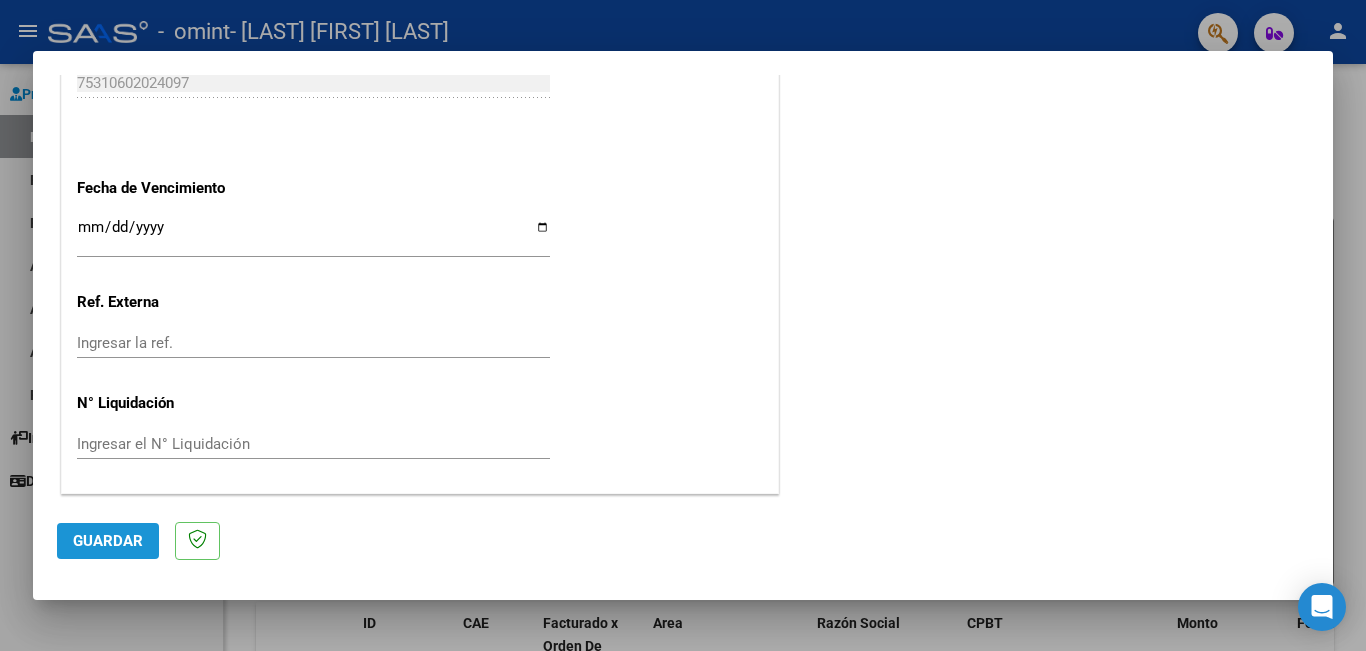 click on "Guardar" 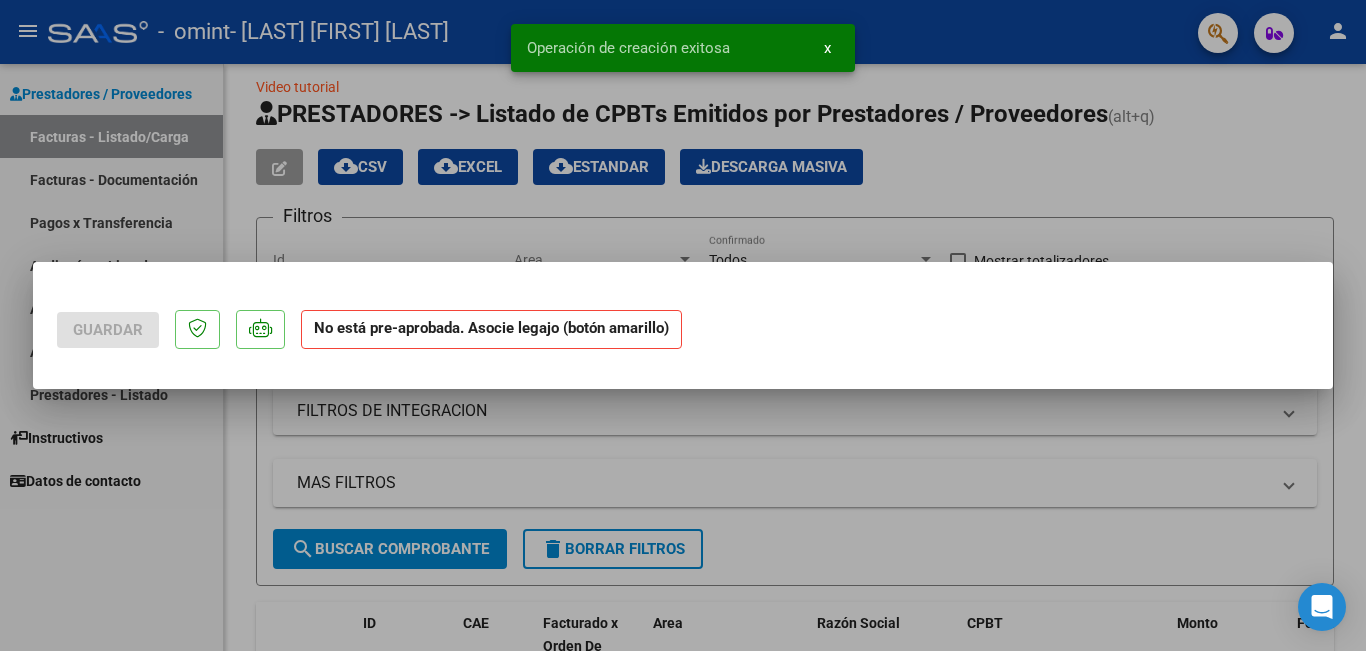 scroll, scrollTop: 0, scrollLeft: 0, axis: both 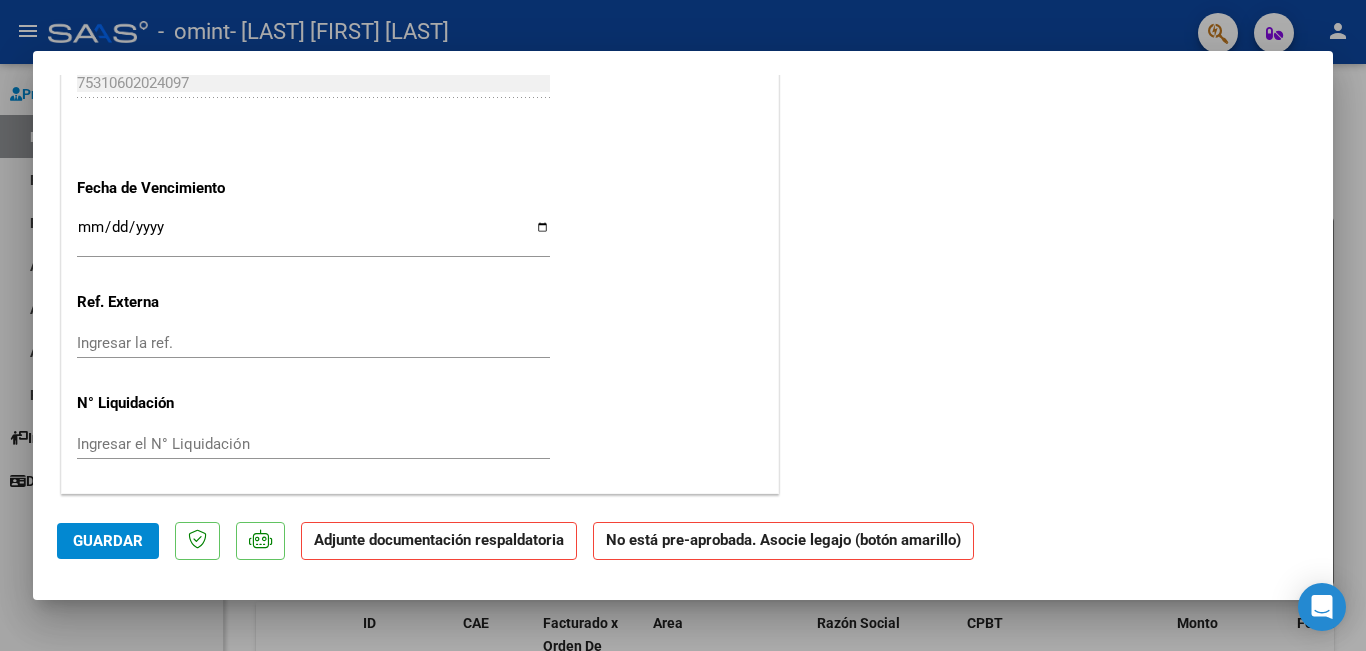 click on "Ingresar la fecha" at bounding box center [313, 235] 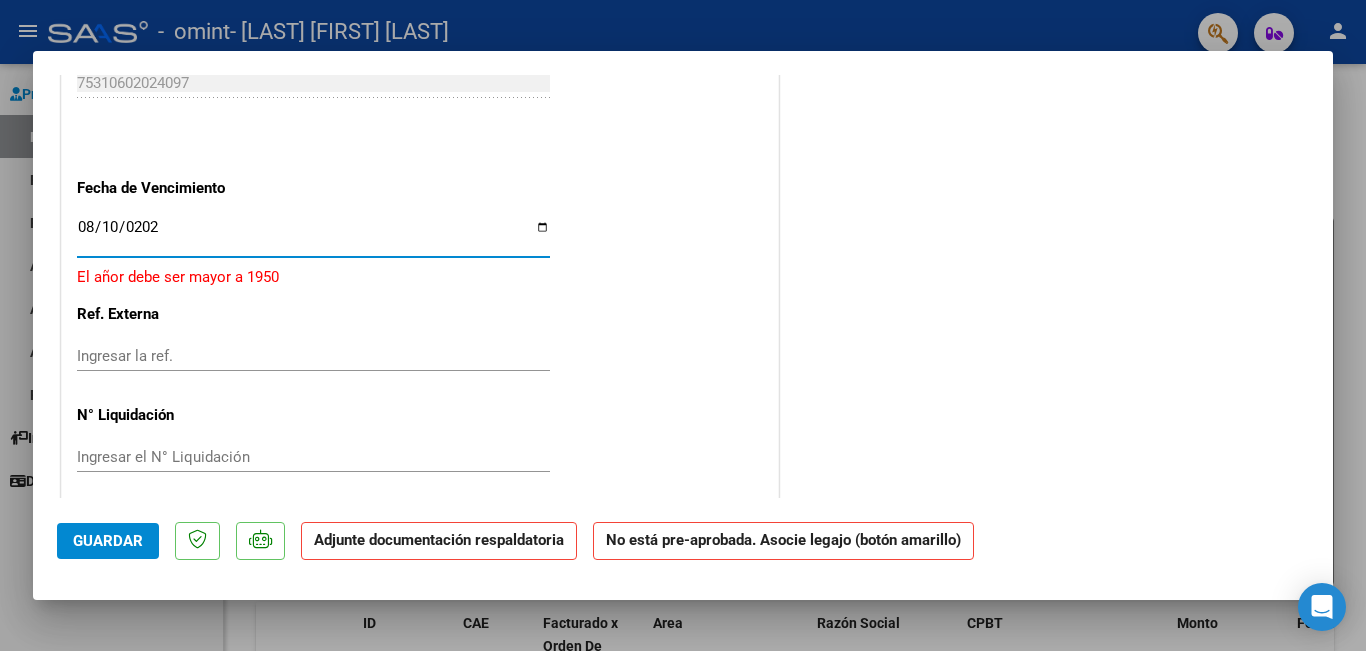 type on "2025-08-10" 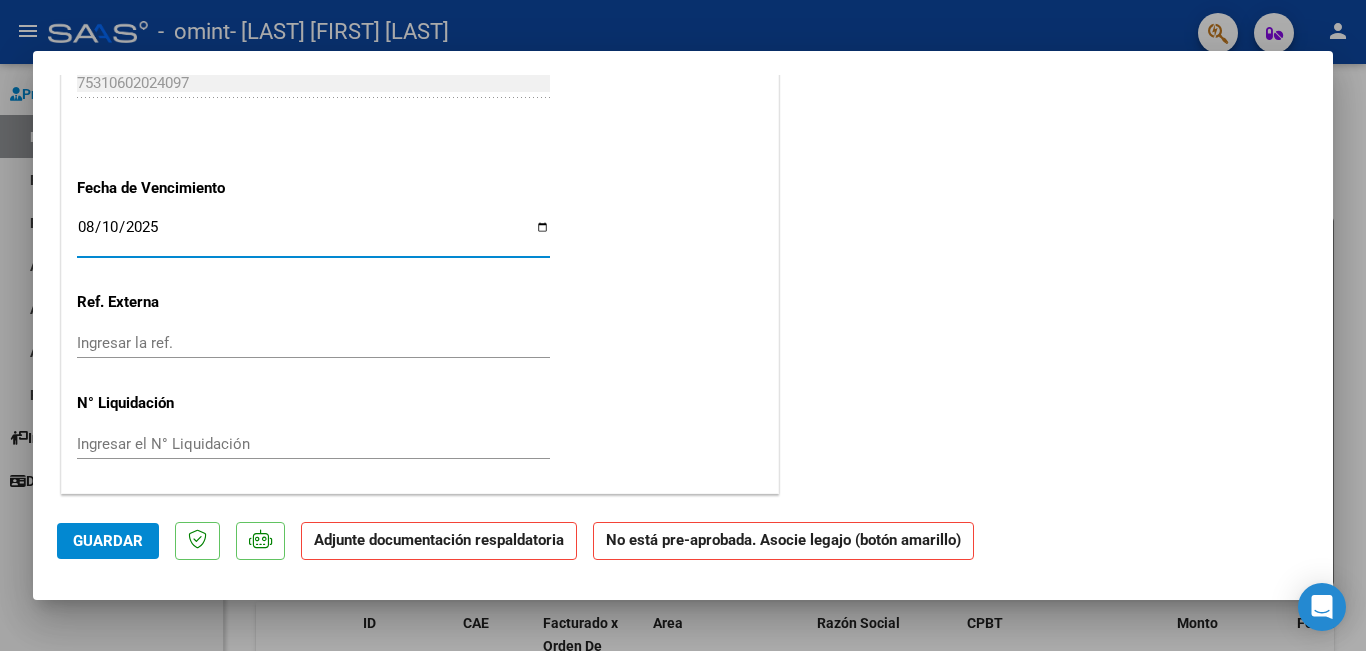 click on "Ingresar la ref." at bounding box center [313, 343] 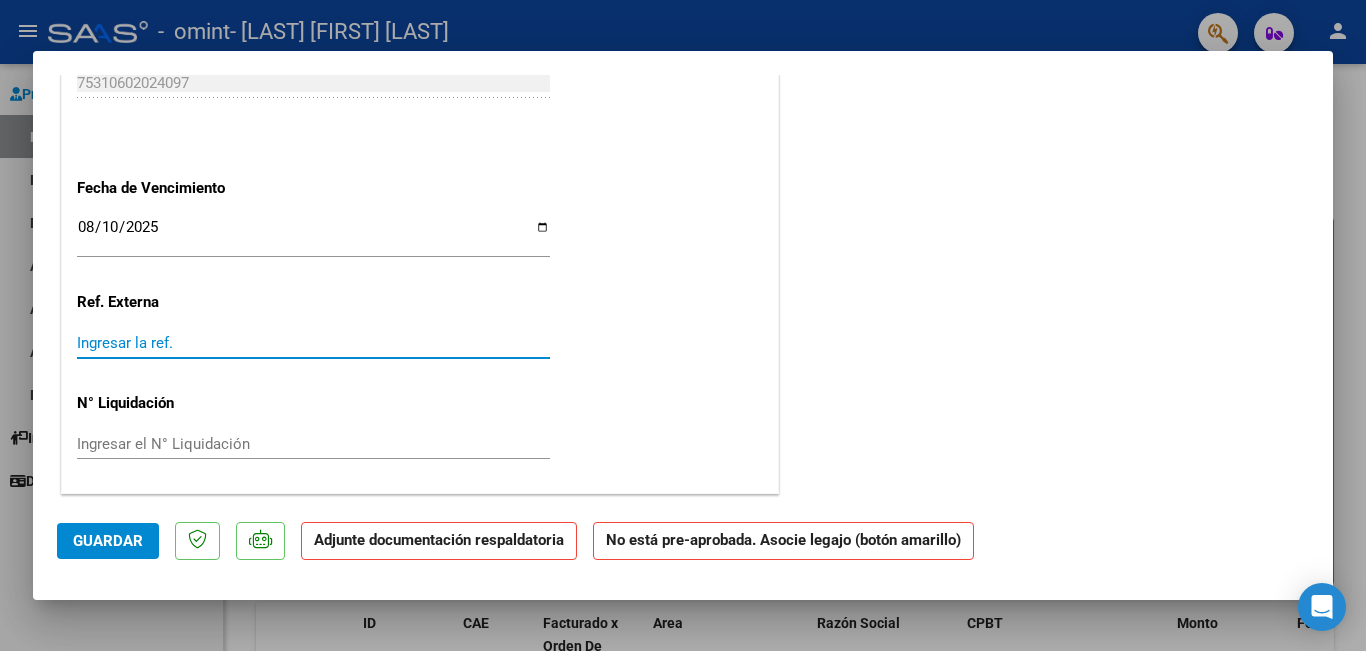 click on "Ingresar el N° Liquidación" at bounding box center (313, 444) 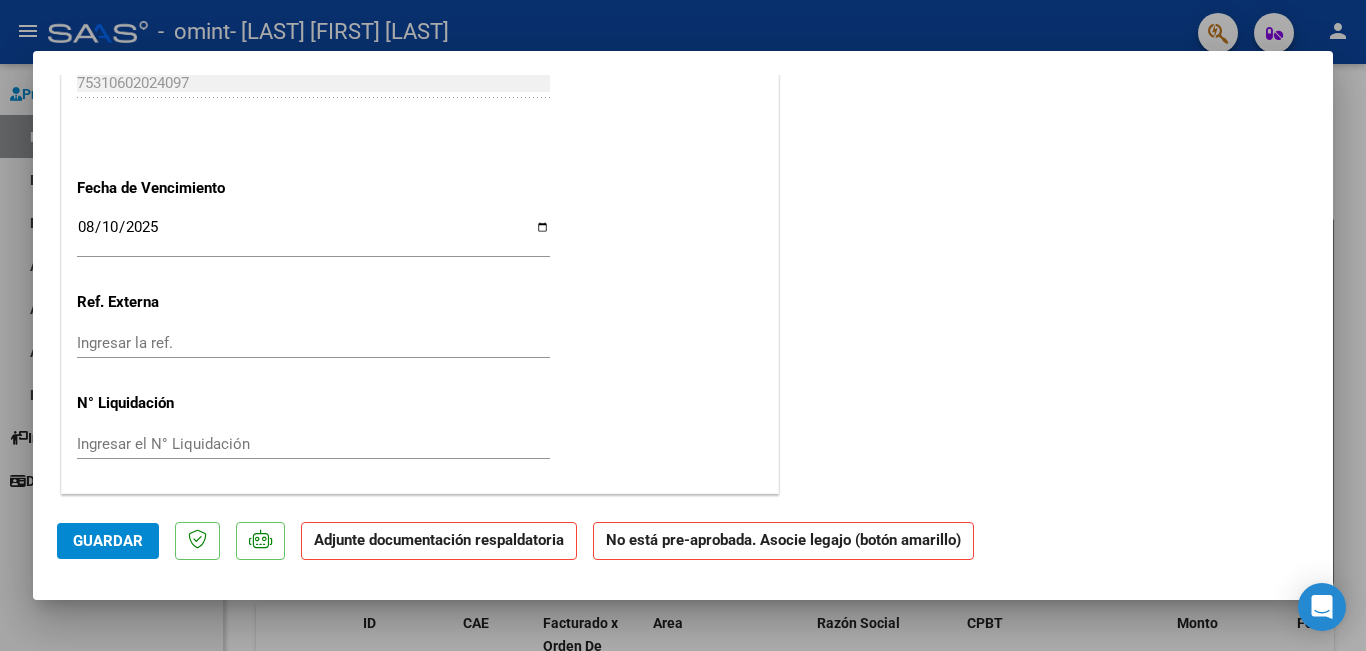 click on "Guardar" 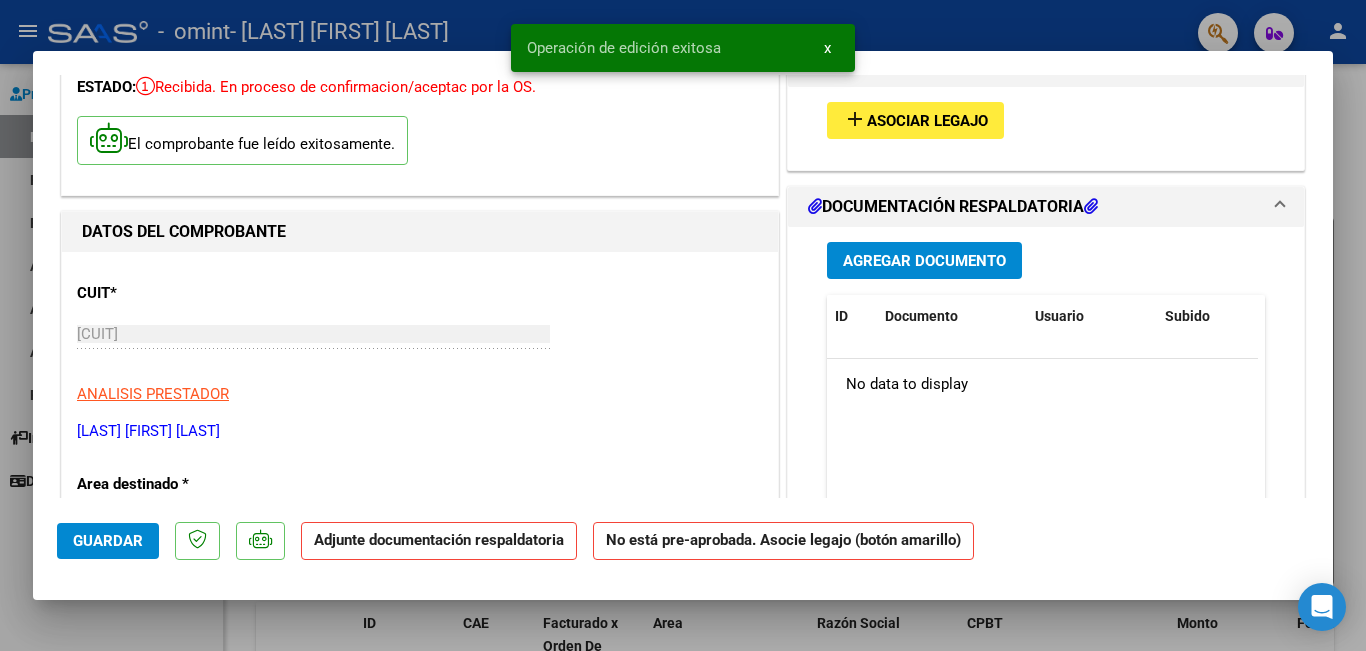 scroll, scrollTop: 0, scrollLeft: 0, axis: both 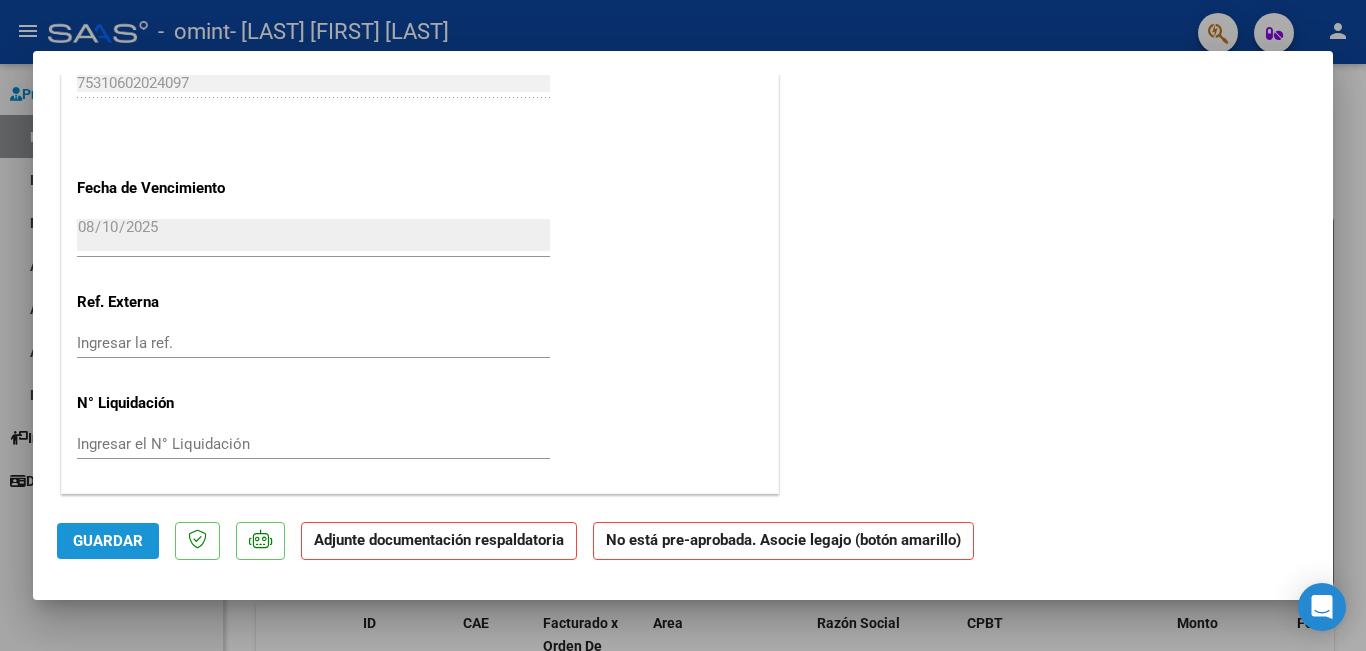 click on "Guardar" 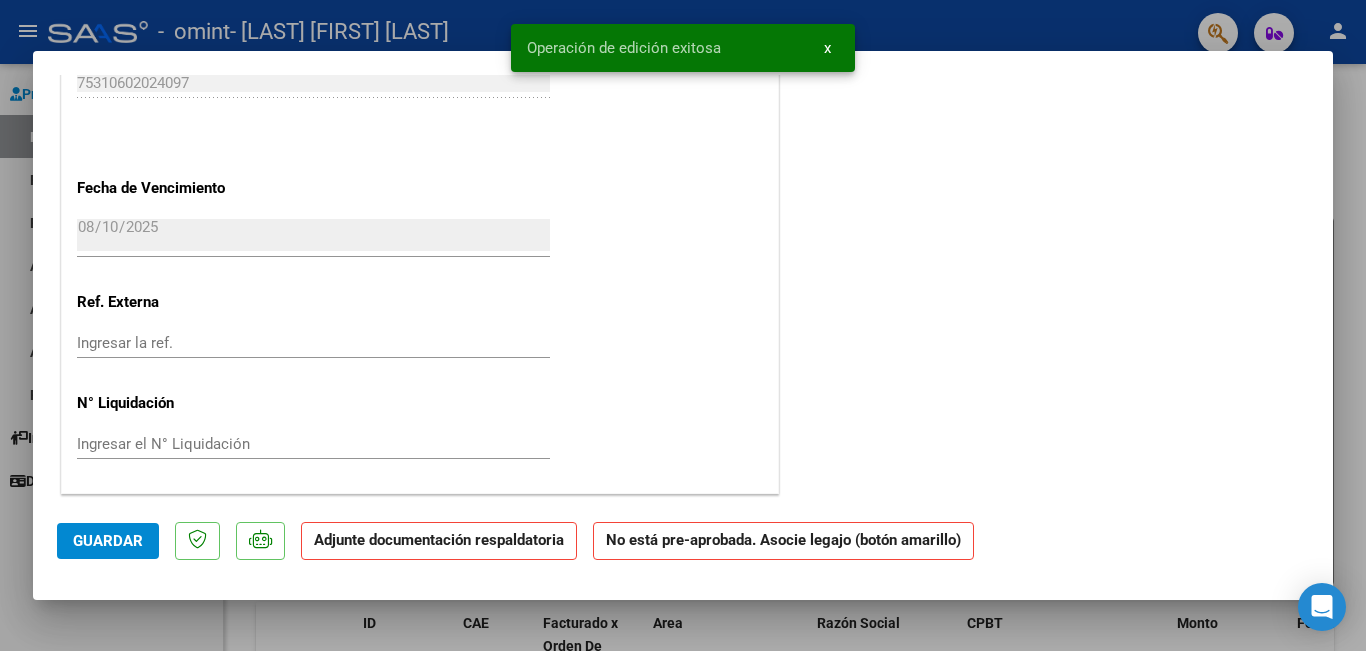 click at bounding box center [683, 325] 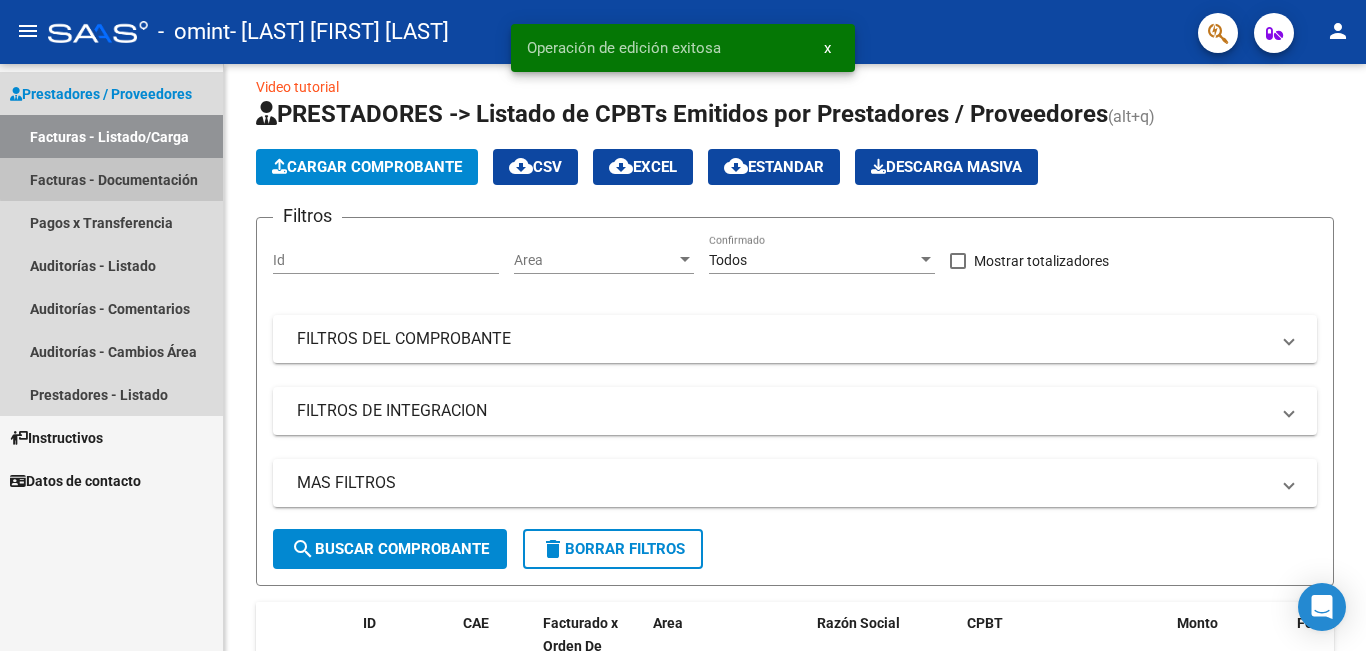 click on "Facturas - Documentación" at bounding box center (111, 179) 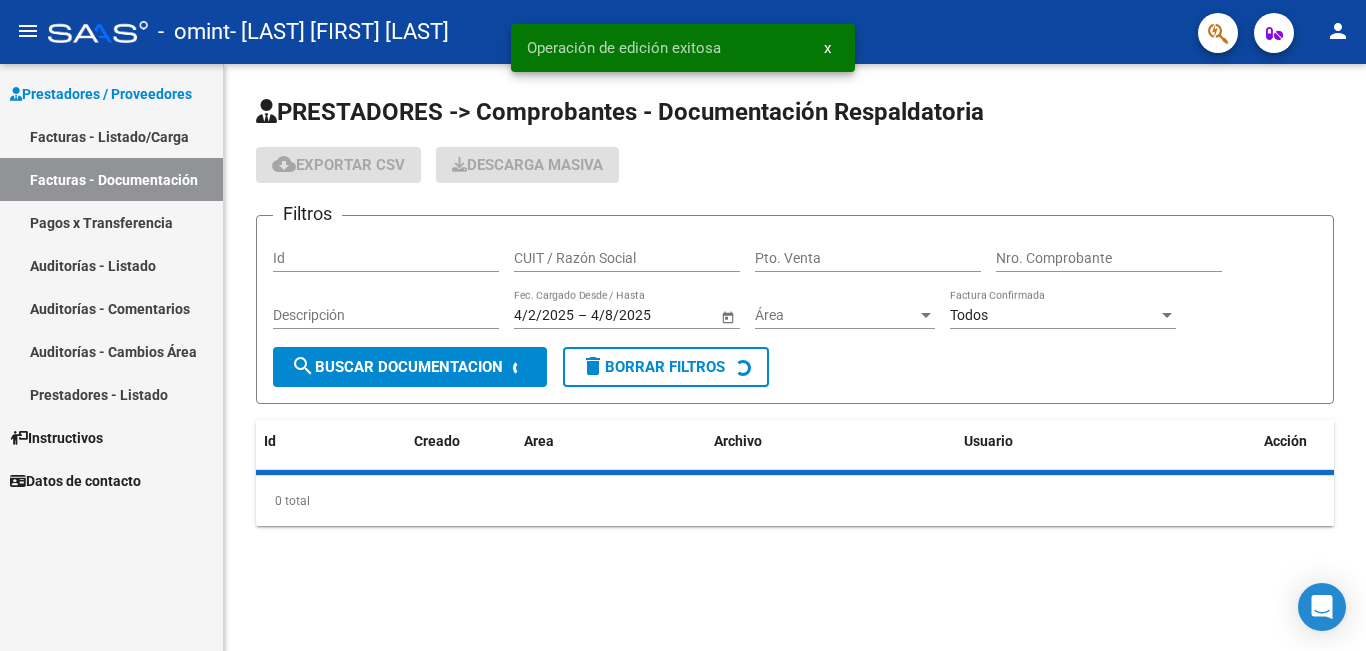 scroll, scrollTop: 0, scrollLeft: 0, axis: both 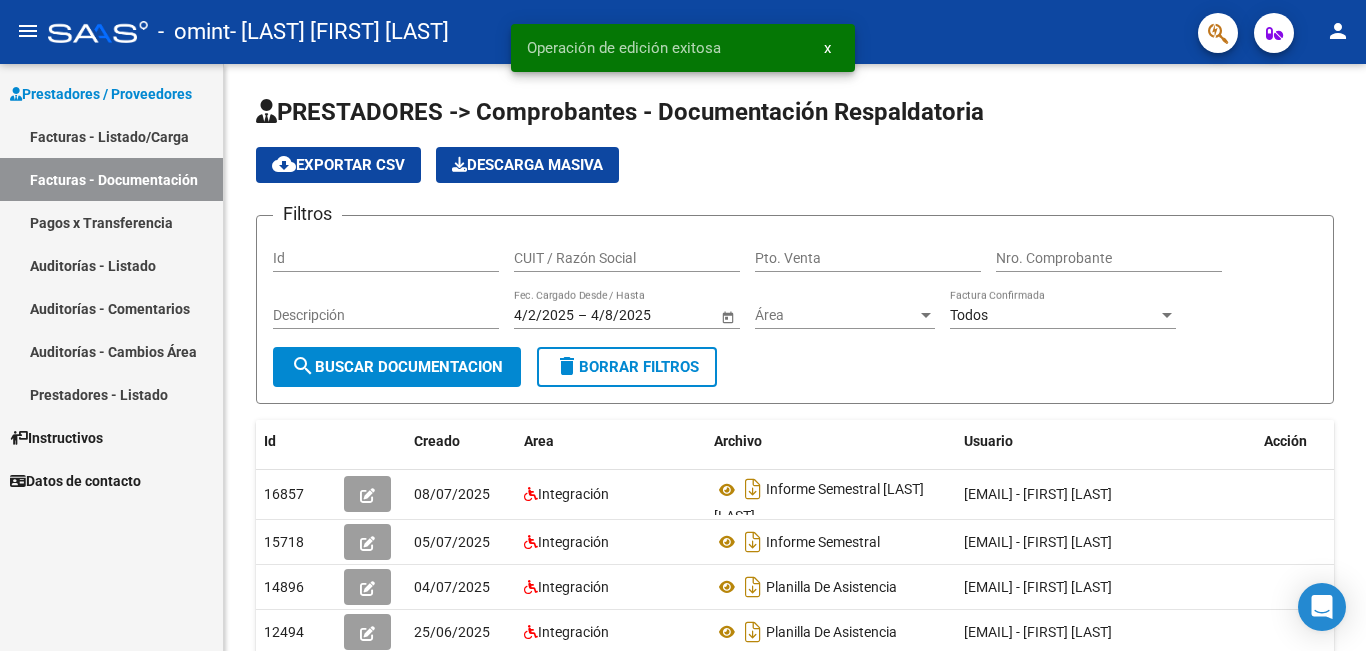 click on "Facturas - Listado/Carga" at bounding box center (111, 136) 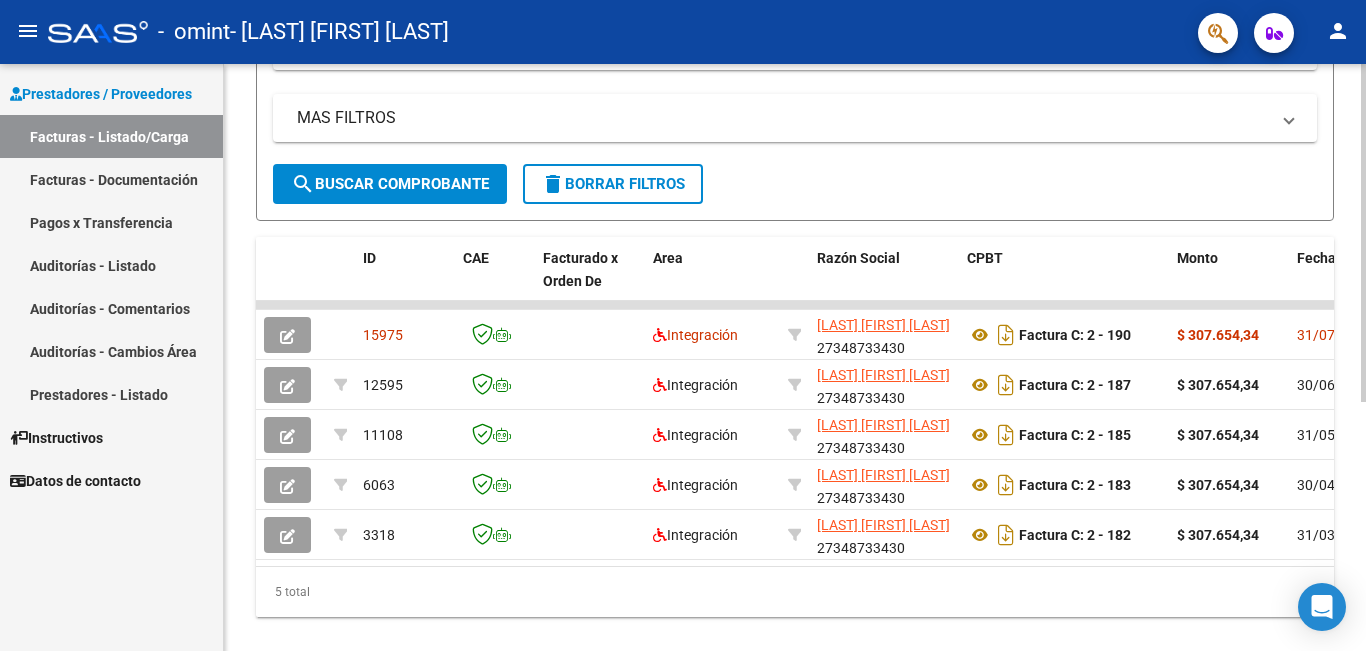 scroll, scrollTop: 388, scrollLeft: 0, axis: vertical 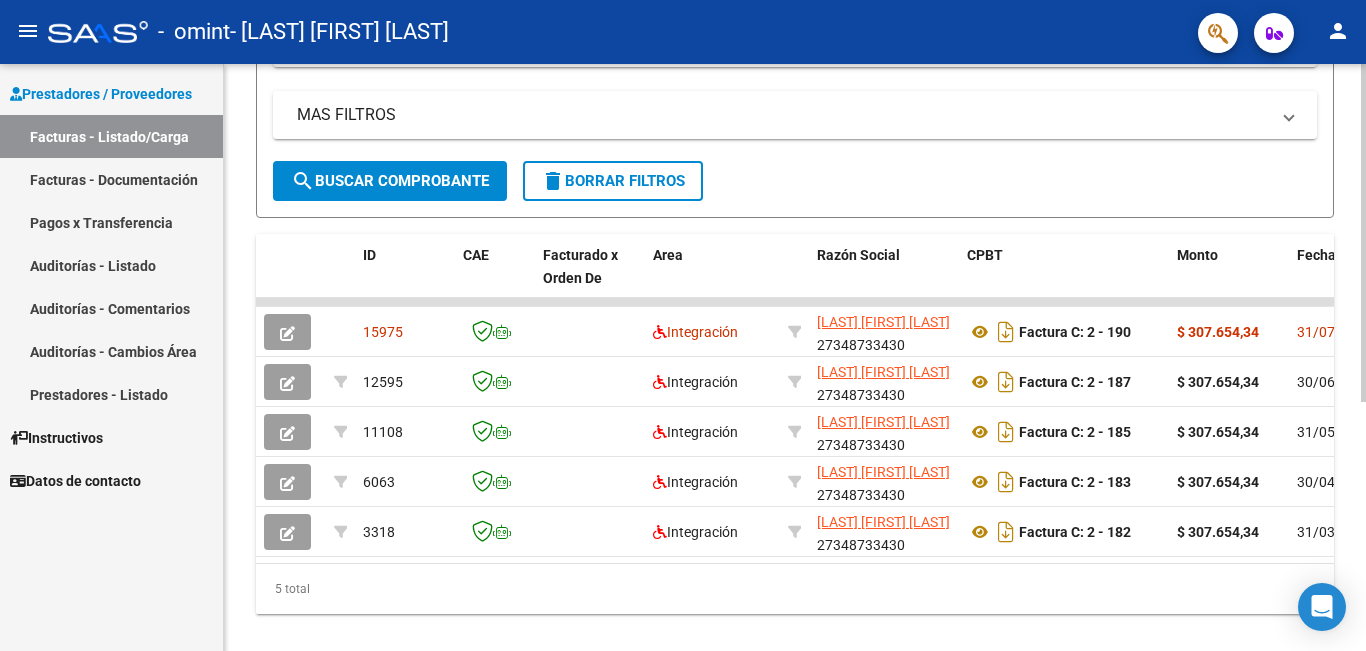 click on "Video tutorial   PRESTADORES -> Listado de CPBTs Emitidos por Prestadores / Proveedores (alt+q)   Cargar Comprobante
cloud_download  CSV  cloud_download  EXCEL  cloud_download  Estandar   Descarga Masiva
Filtros Id Area Area Todos Confirmado   Mostrar totalizadores   FILTROS DEL COMPROBANTE  Comprobante Tipo Comprobante Tipo Start date – End date Fec. Comprobante Desde / Hasta Días Emisión Desde(cant. días) Días Emisión Hasta(cant. días) CUIT / Razón Social Pto. Venta Nro. Comprobante Código SSS CAE Válido CAE Válido Todos Cargado Módulo Hosp. Todos Tiene facturacion Apócrifa Hospital Refes  FILTROS DE INTEGRACION  Período De Prestación Campos del Archivo de Rendición Devuelto x SSS (dr_envio) Todos Rendido x SSS (dr_envio) Tipo de Registro Tipo de Registro Período Presentación Período Presentación Campos del Legajo Asociado (preaprobación) Afiliado Legajo (cuil/nombre) Todos Solo facturas preaprobadas  MAS FILTROS  Todos Con Doc. Respaldatoria Todos Con Trazabilidad Todos – – 4" 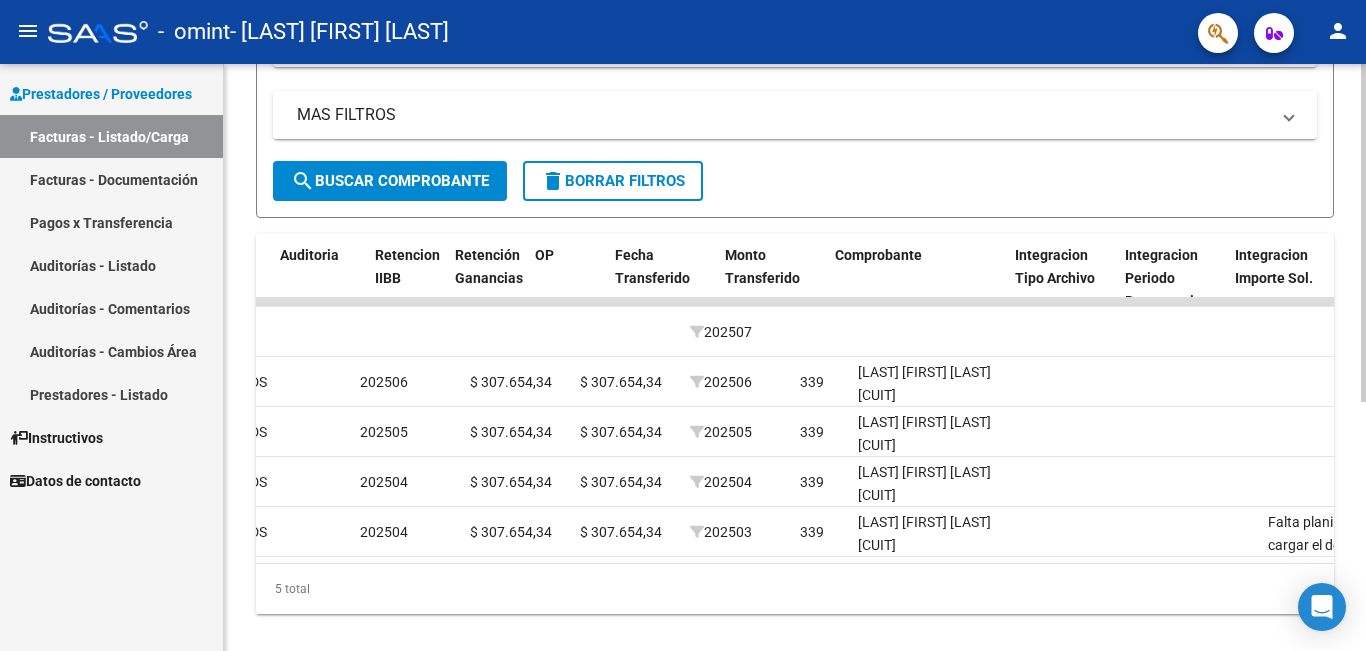 scroll, scrollTop: 0, scrollLeft: 0, axis: both 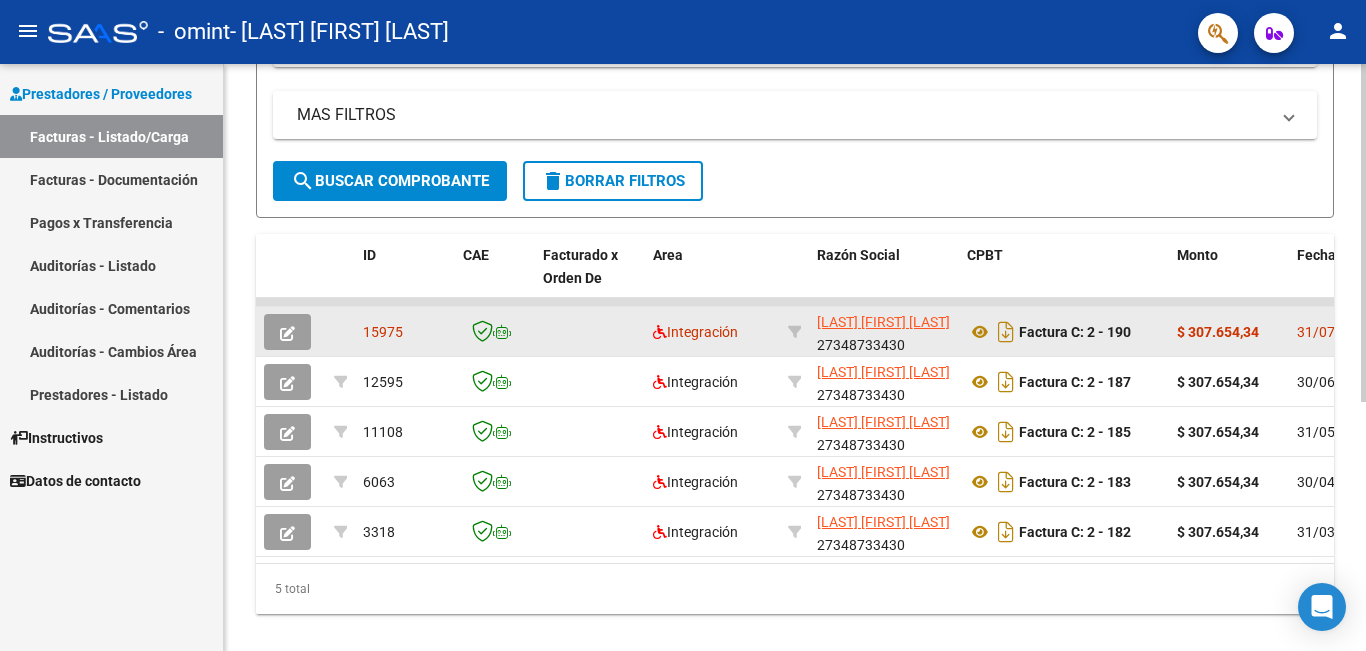 click 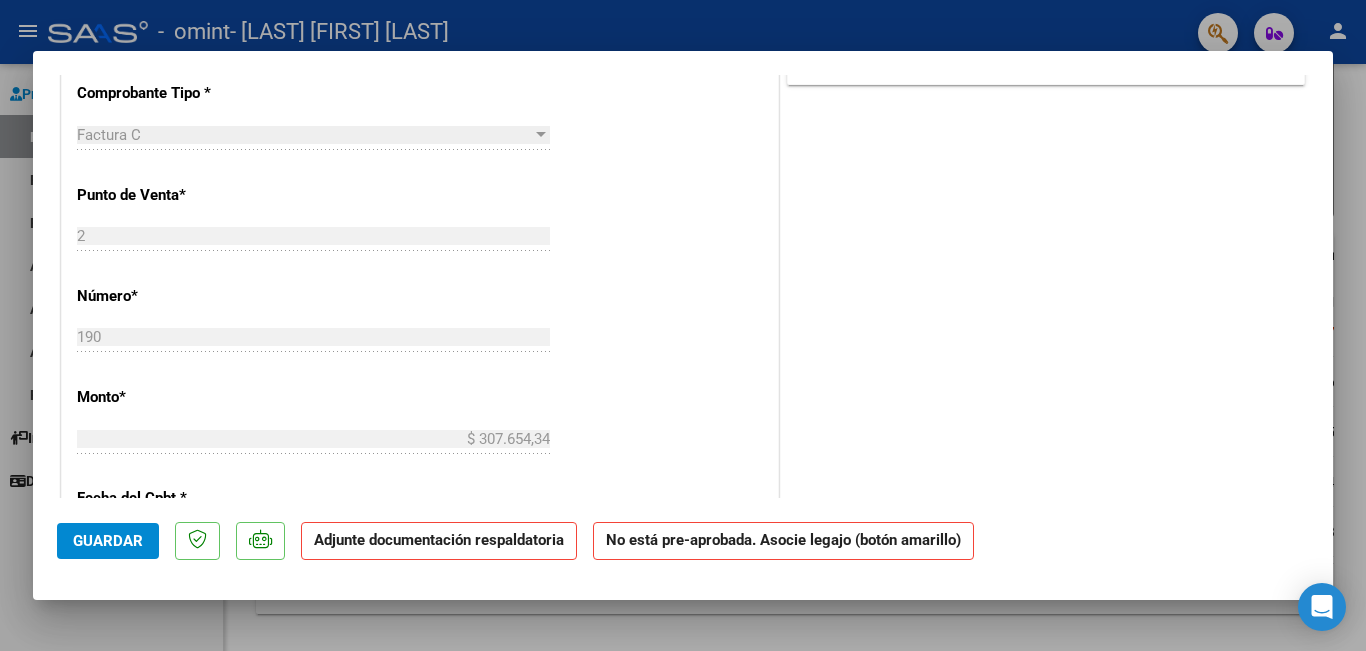scroll, scrollTop: 1241, scrollLeft: 0, axis: vertical 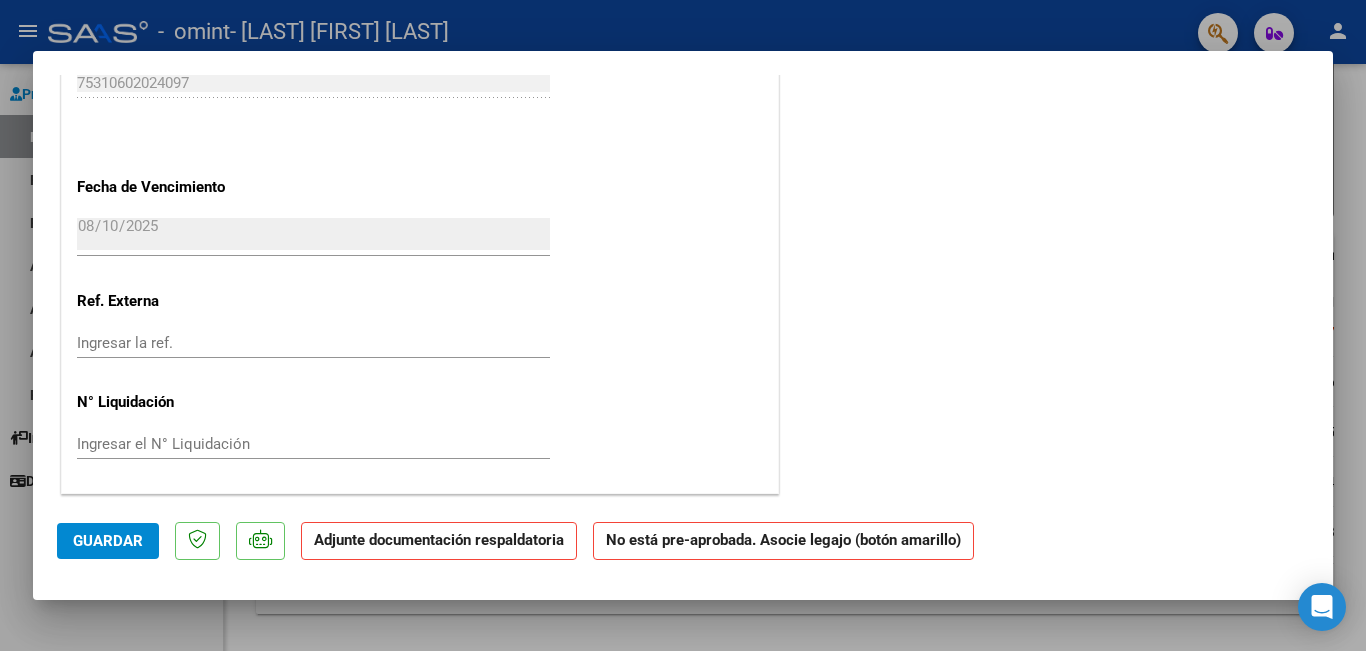 click at bounding box center (683, 325) 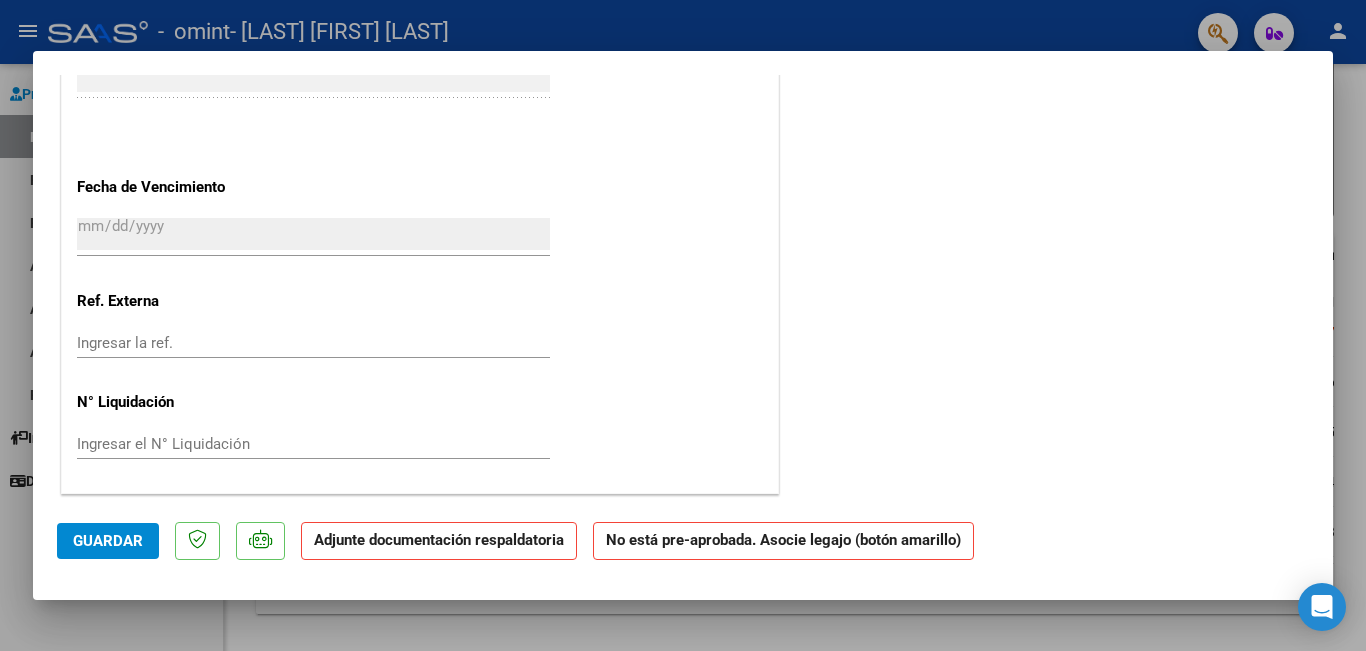 scroll, scrollTop: 0, scrollLeft: 0, axis: both 